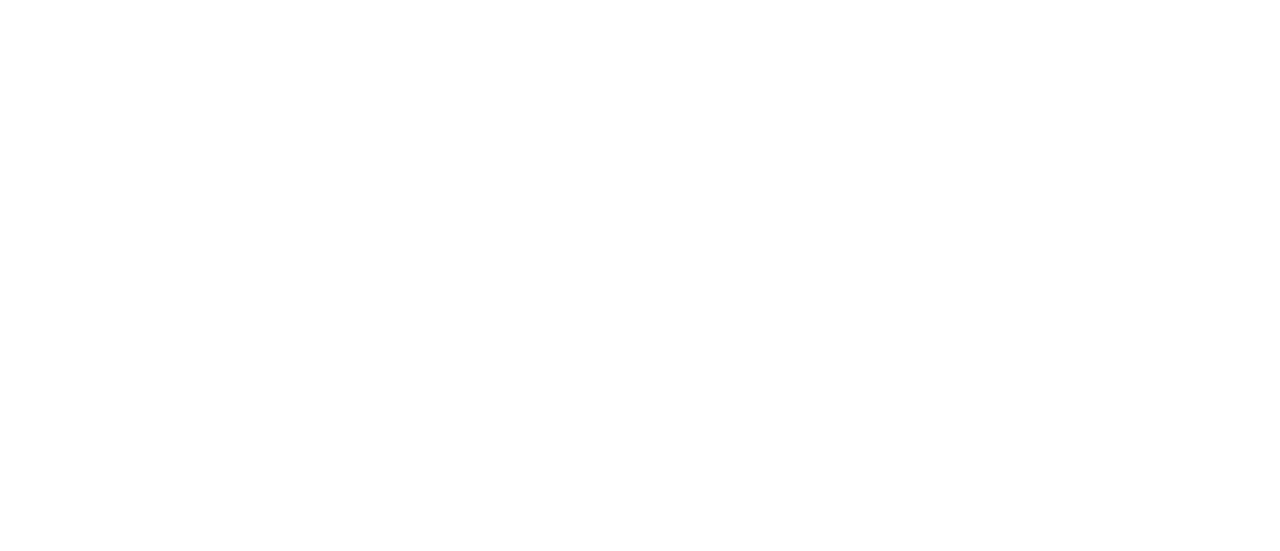 scroll, scrollTop: 0, scrollLeft: 0, axis: both 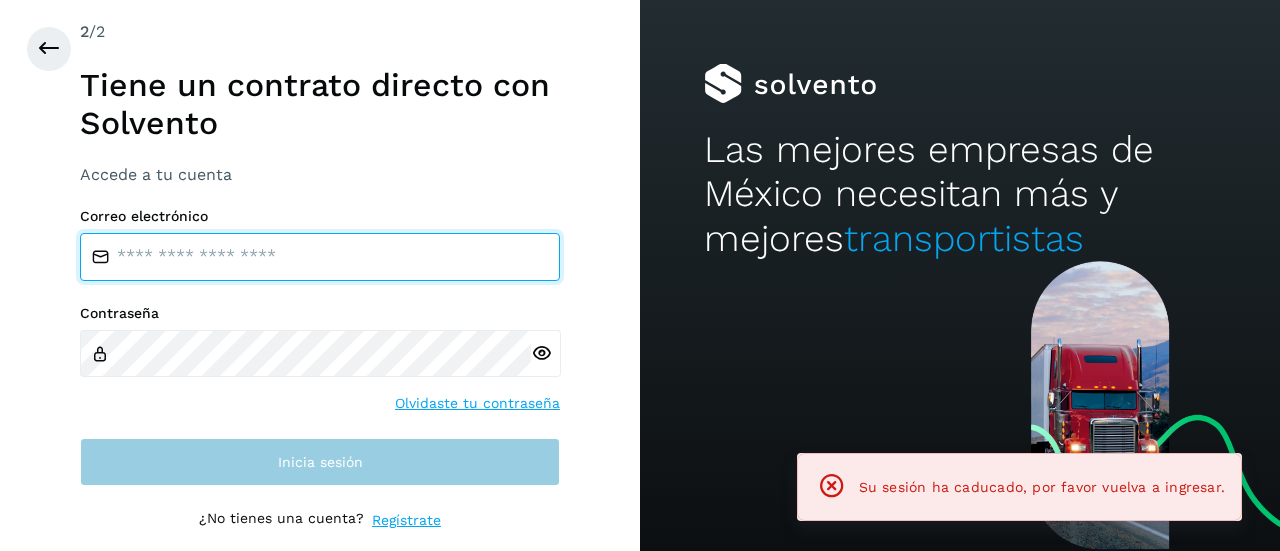 type on "**********" 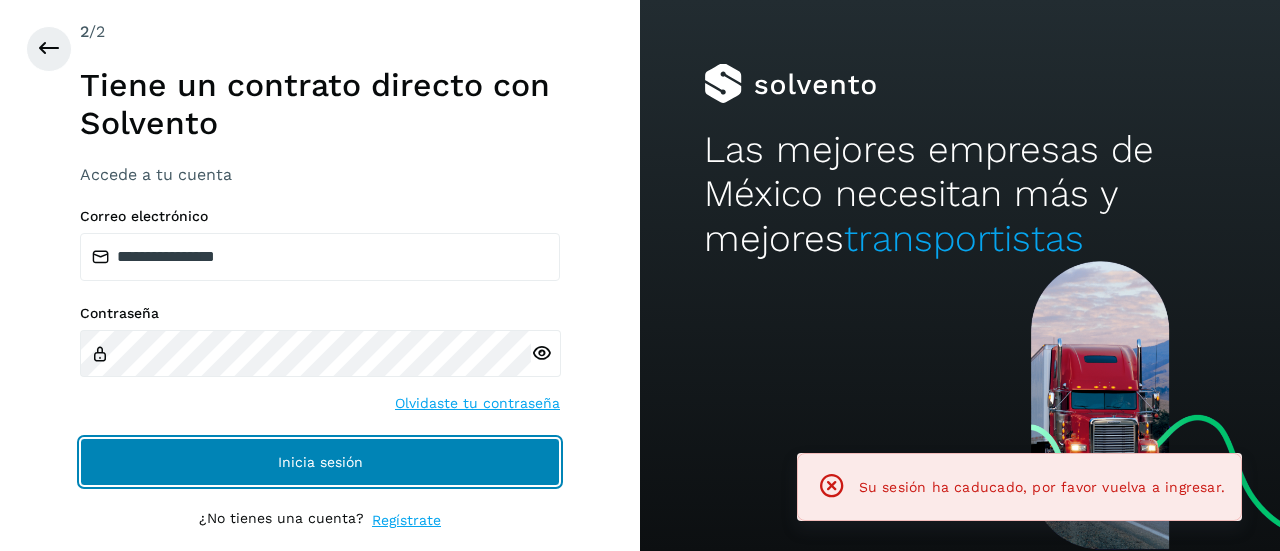click on "Inicia sesión" at bounding box center [320, 462] 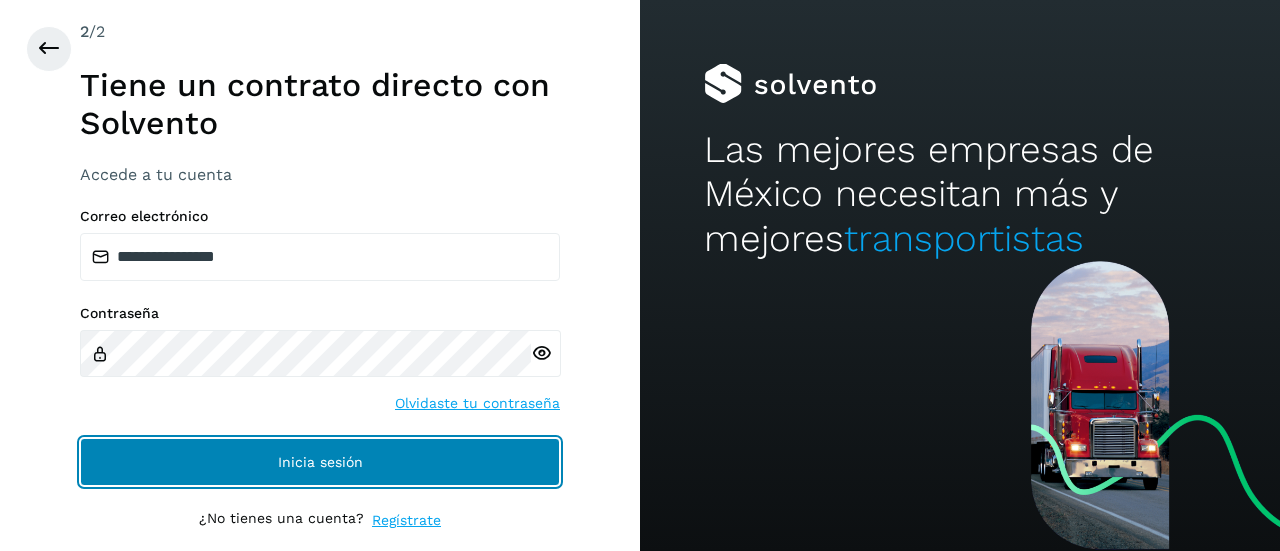 click on "Inicia sesión" at bounding box center (320, 462) 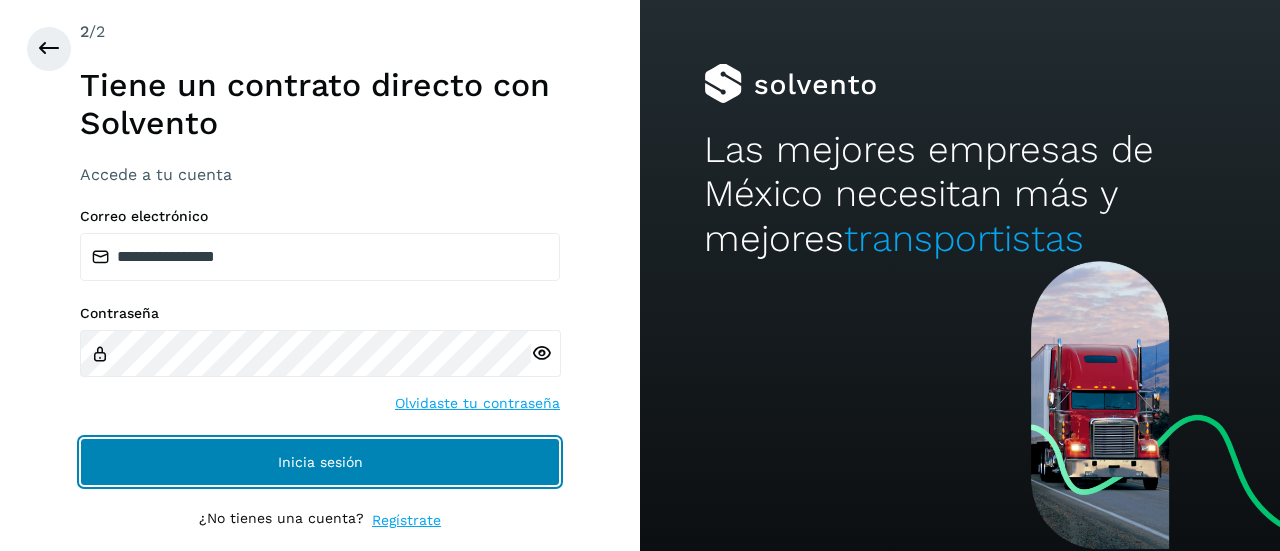 click on "Inicia sesión" at bounding box center (320, 462) 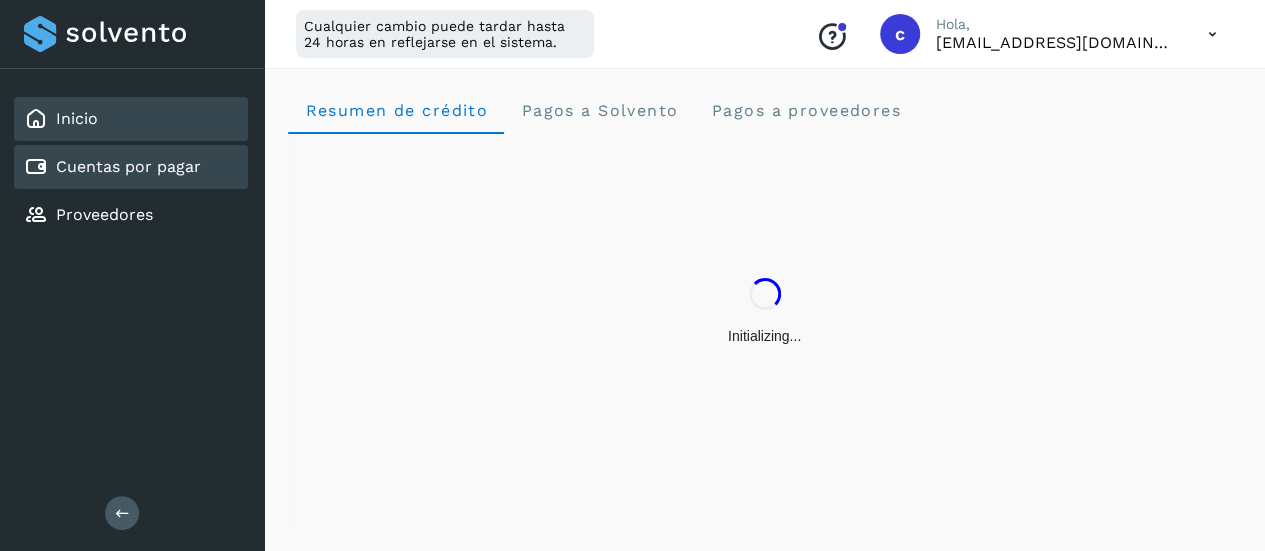 click on "Cuentas por pagar" at bounding box center (112, 167) 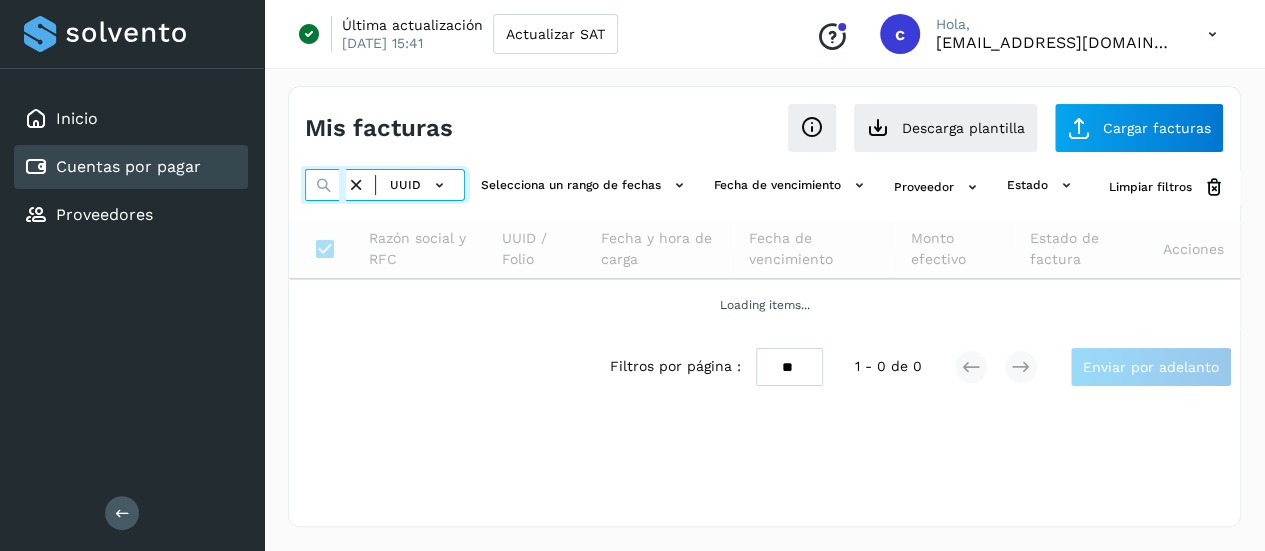 click at bounding box center (325, 185) 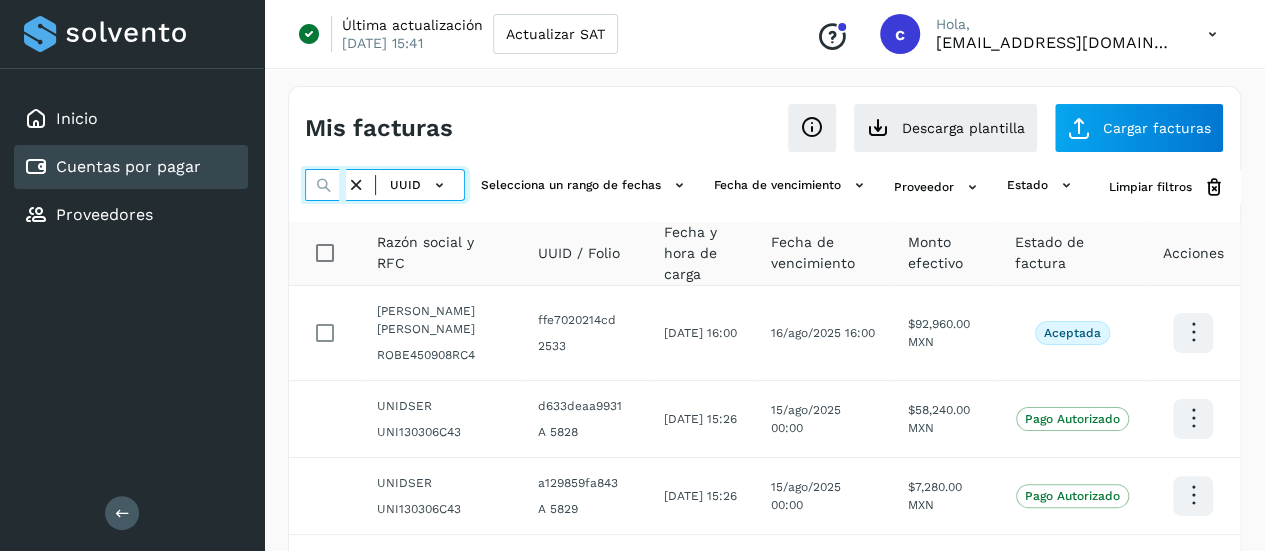 paste on "**********" 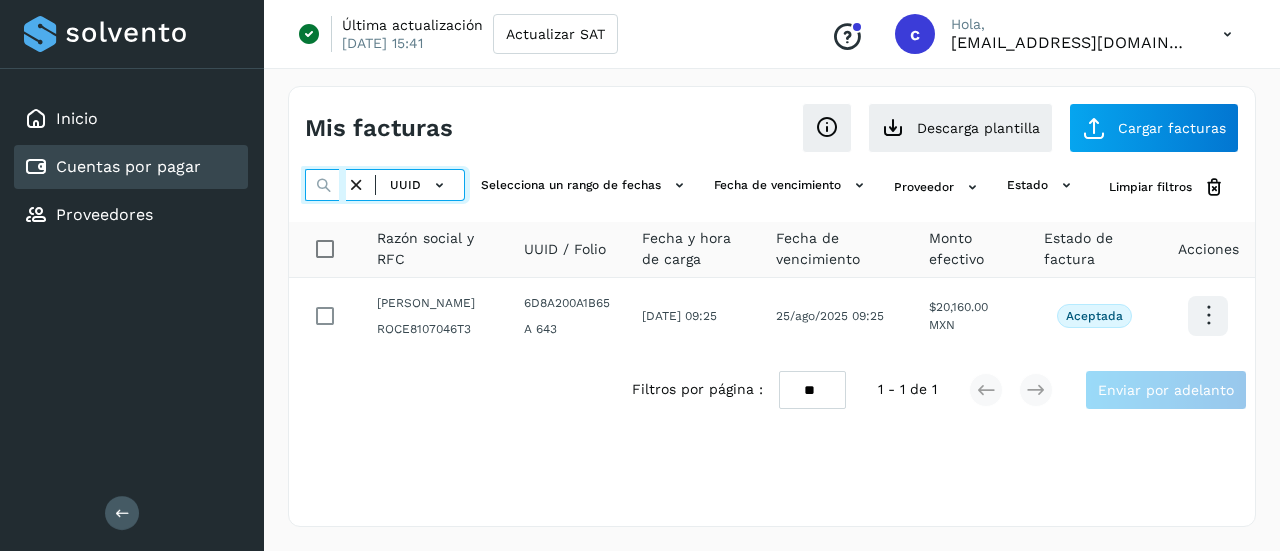 scroll, scrollTop: 0, scrollLeft: 298, axis: horizontal 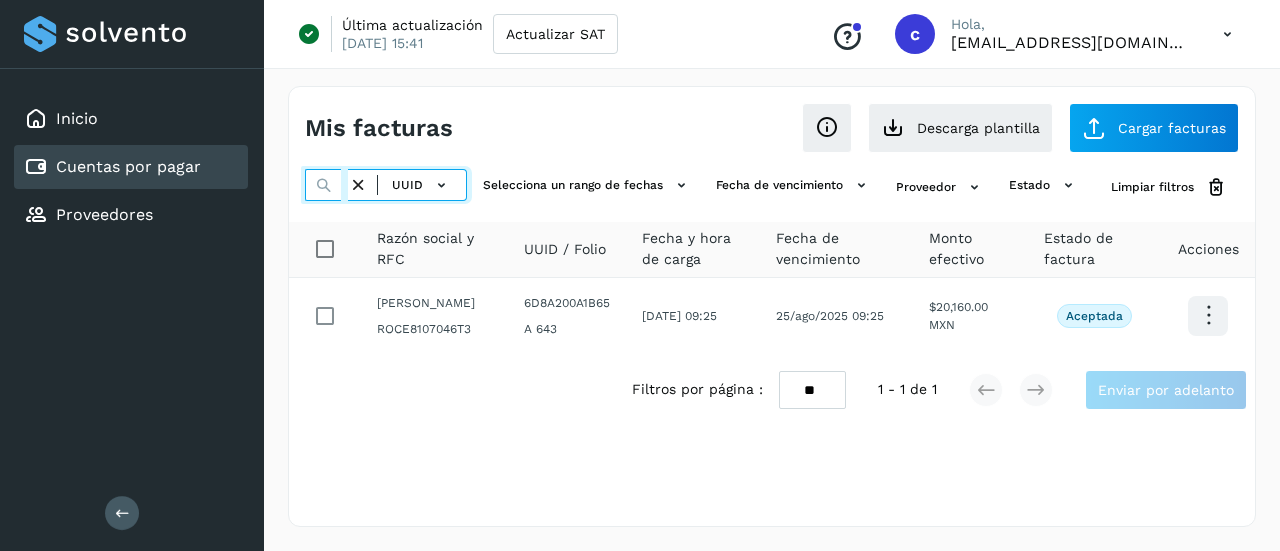type on "**********" 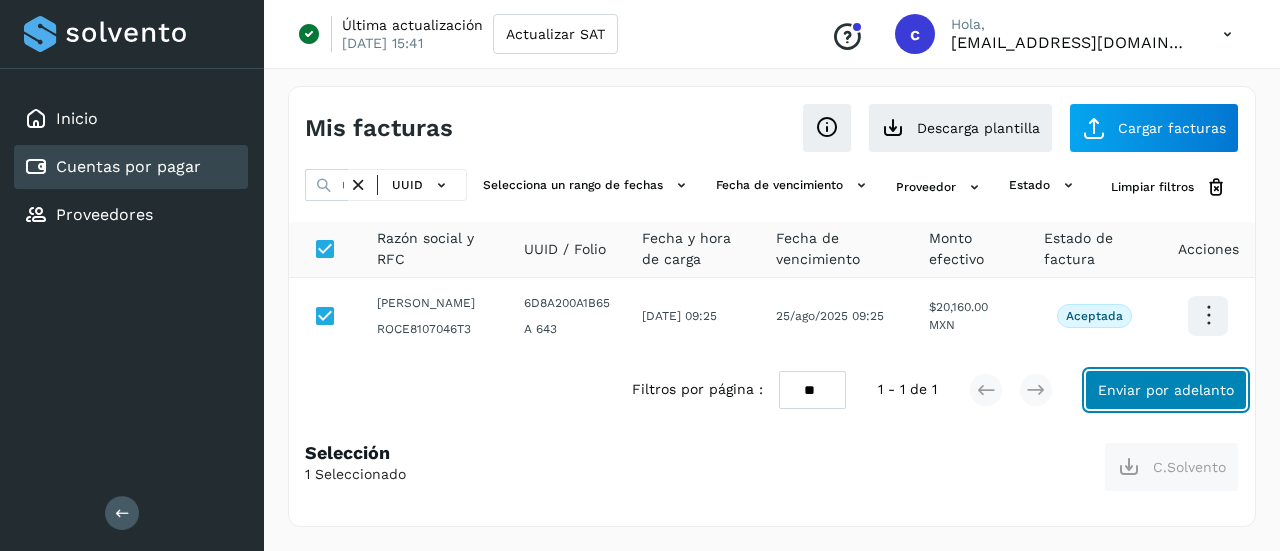 click on "Enviar por adelanto" 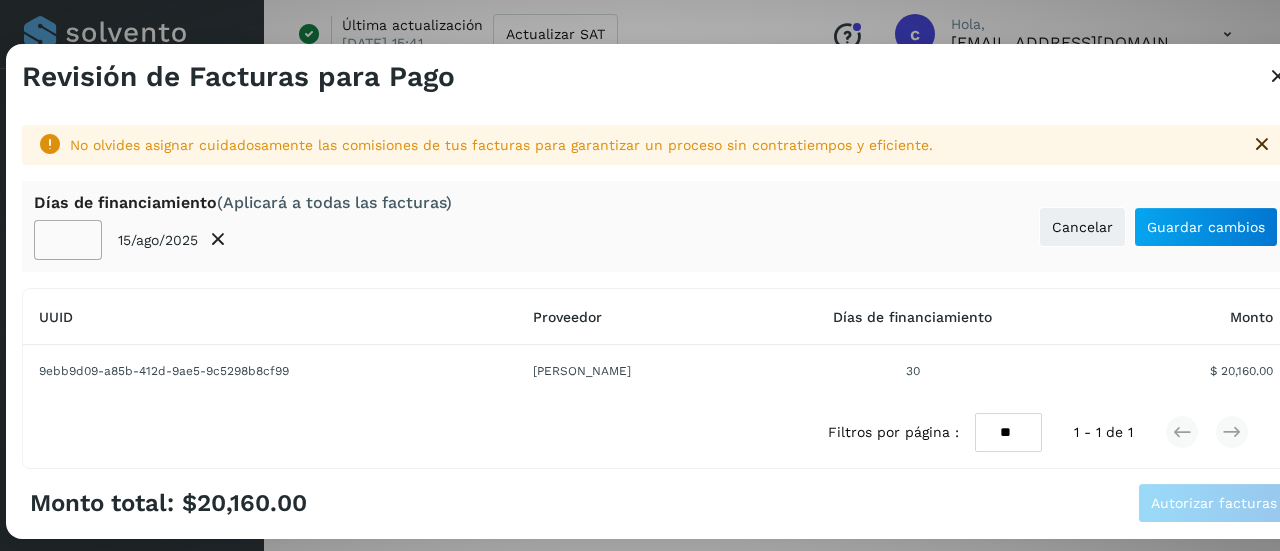 click on "**" 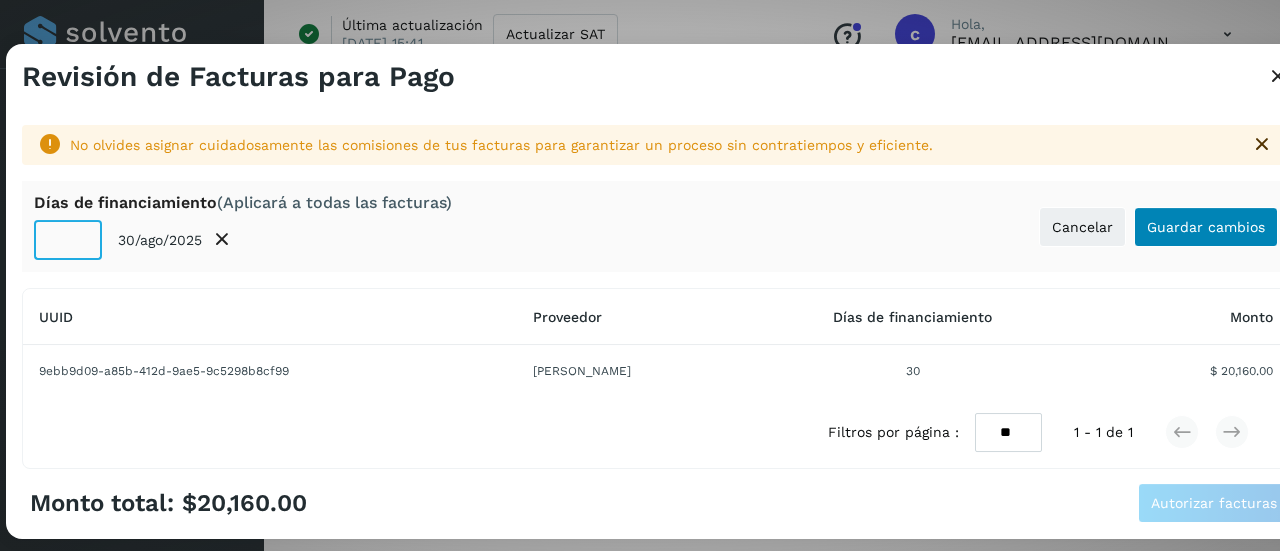 type on "**" 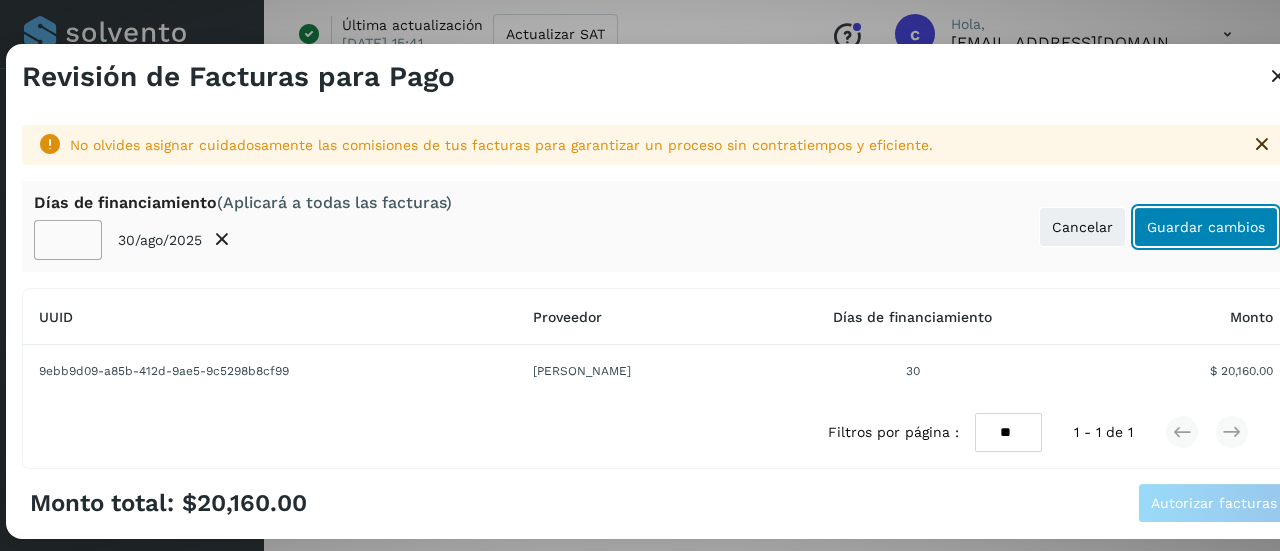 click on "Guardar cambios" 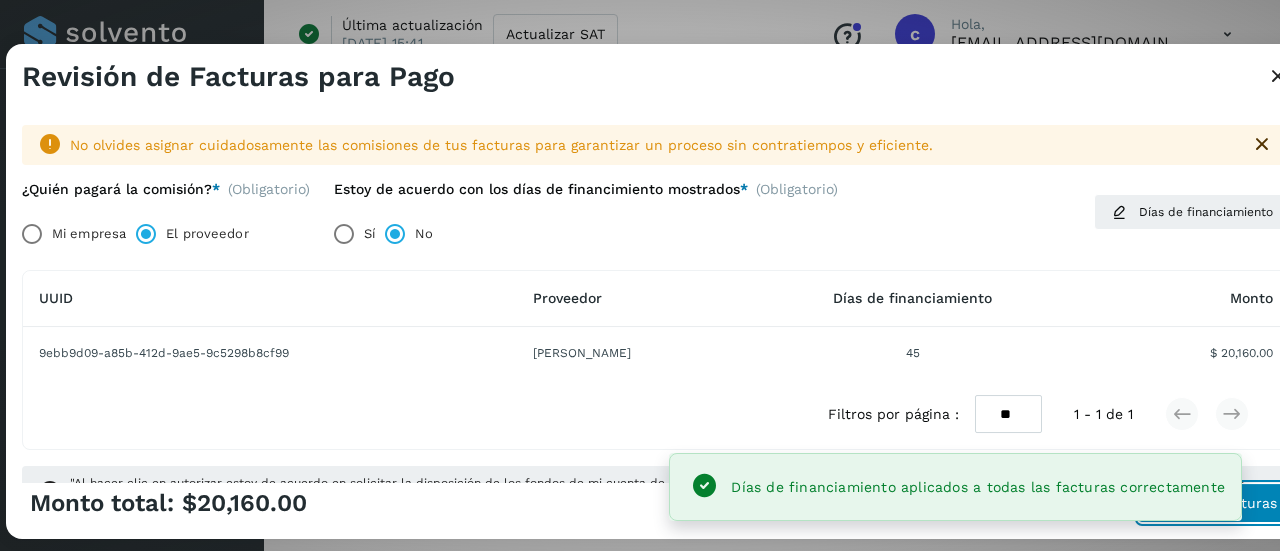 click on "Autorizar facturas" 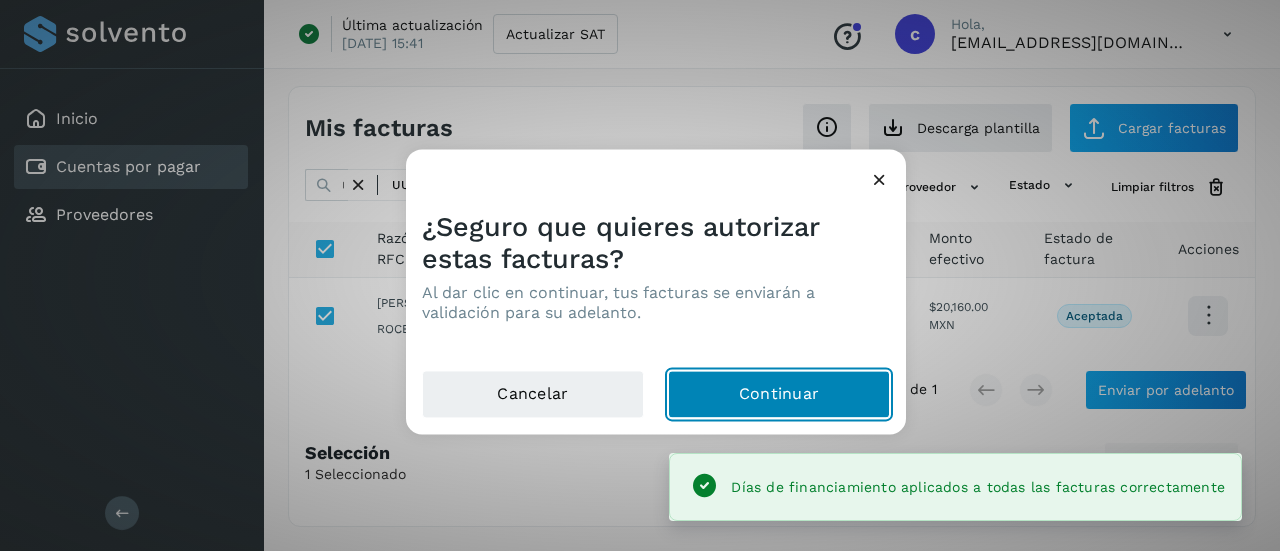 click on "Continuar" 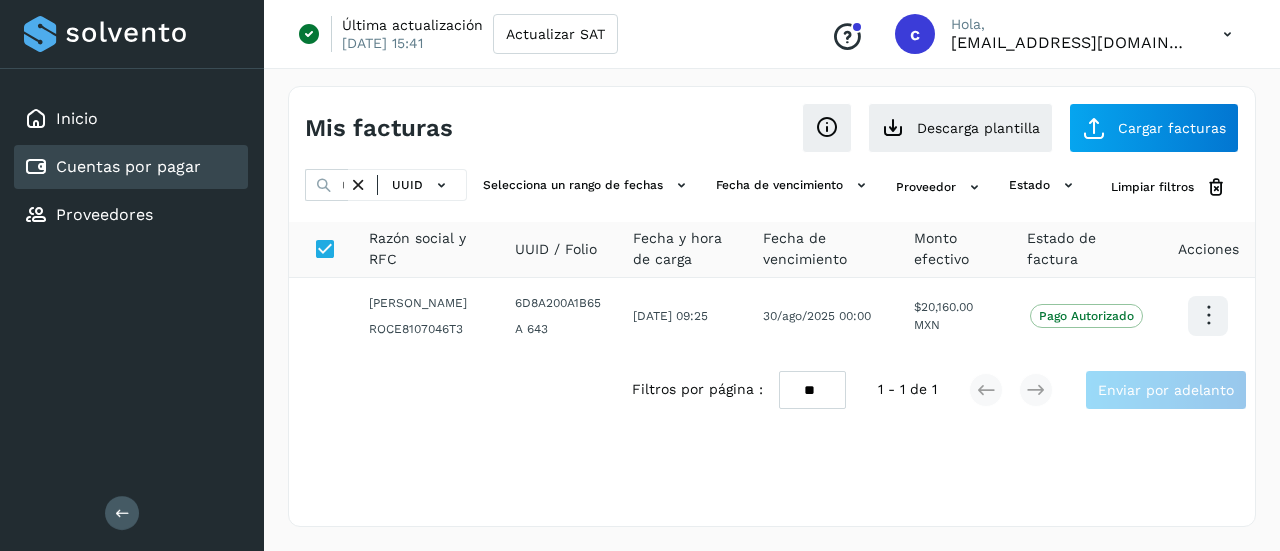 click at bounding box center [358, 185] 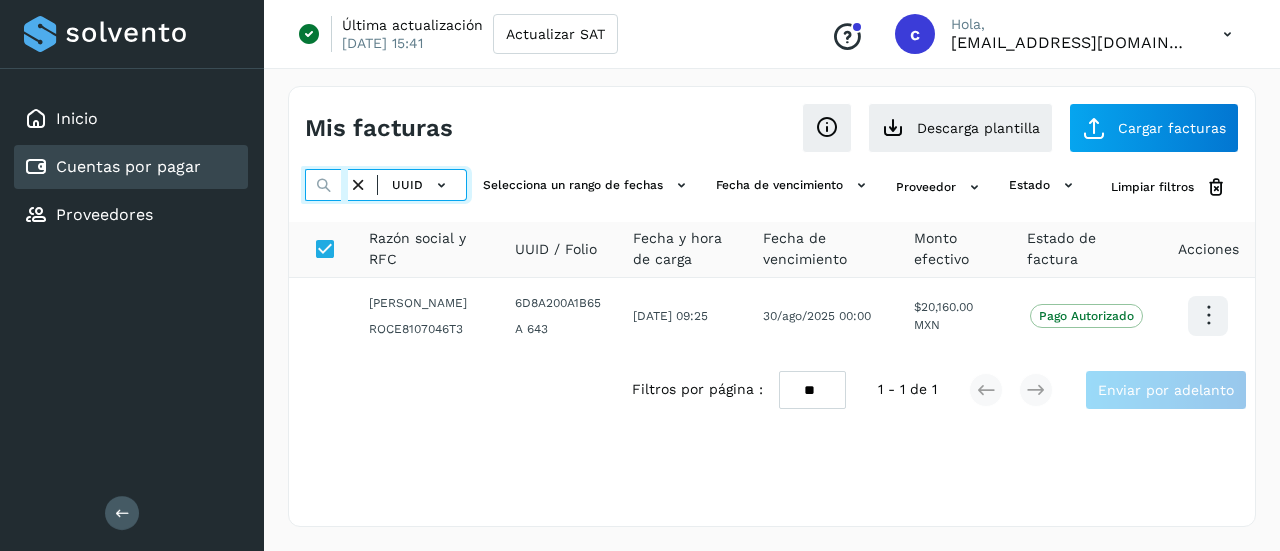 click at bounding box center [326, 185] 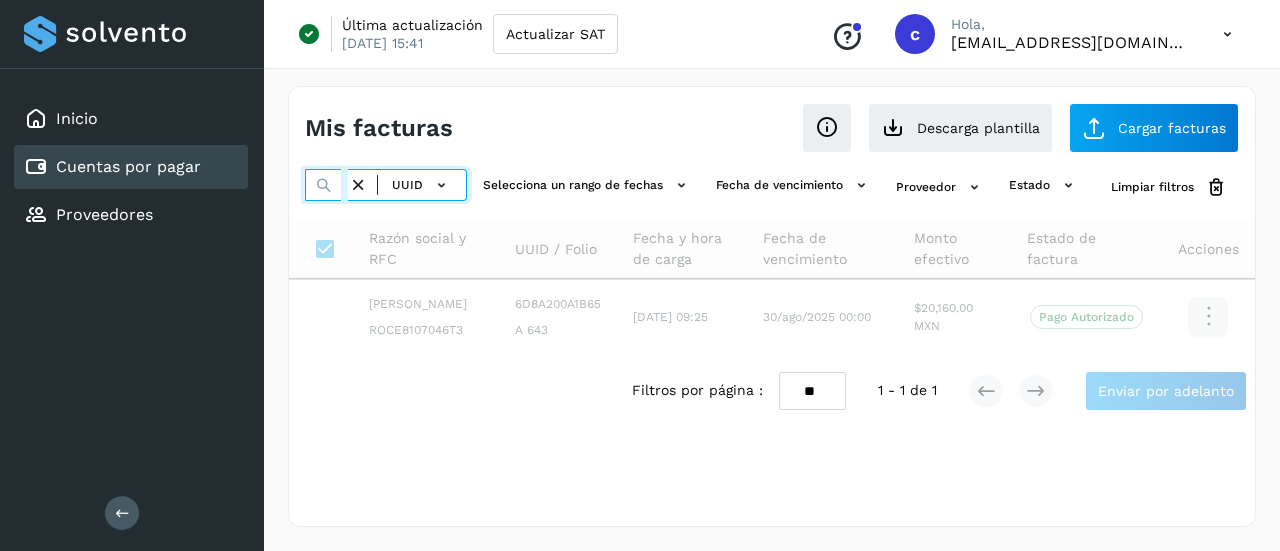 paste on "**********" 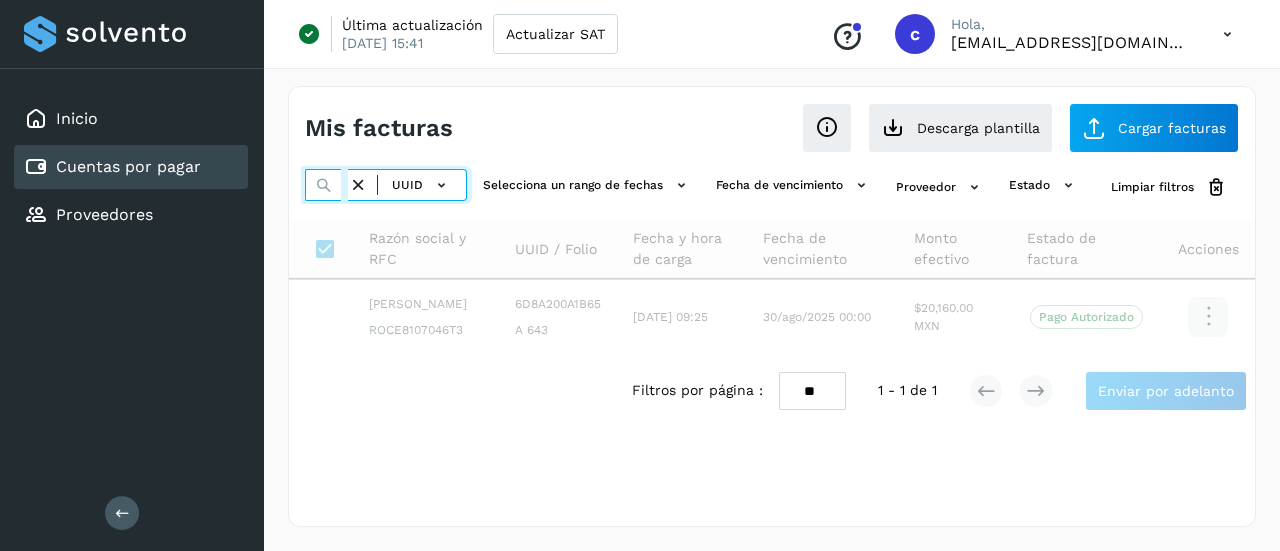 scroll, scrollTop: 0, scrollLeft: 300, axis: horizontal 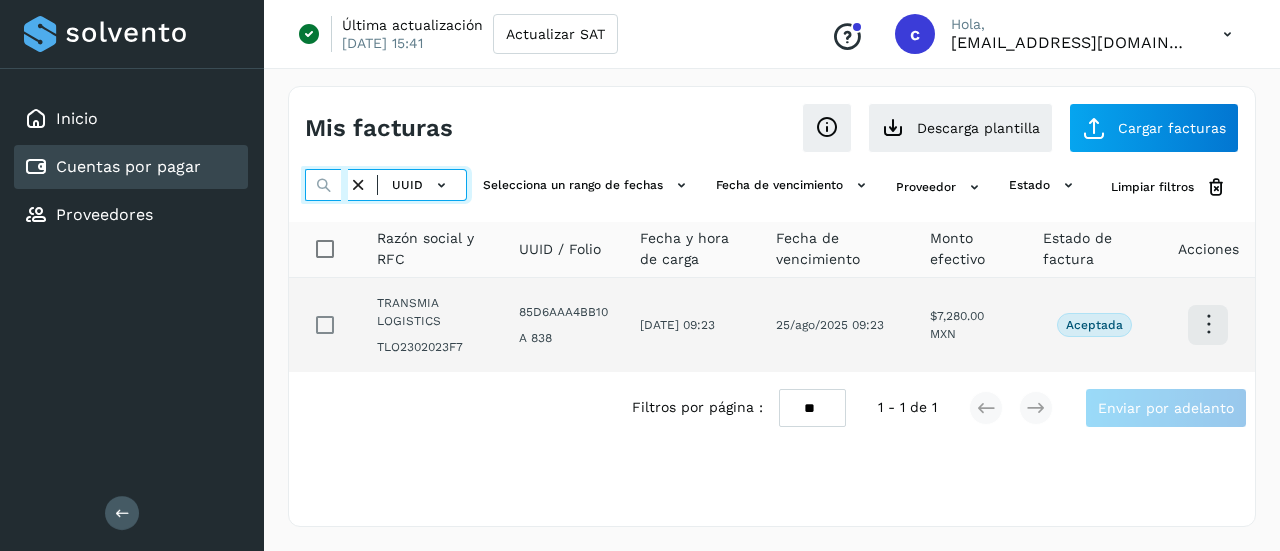 type on "**********" 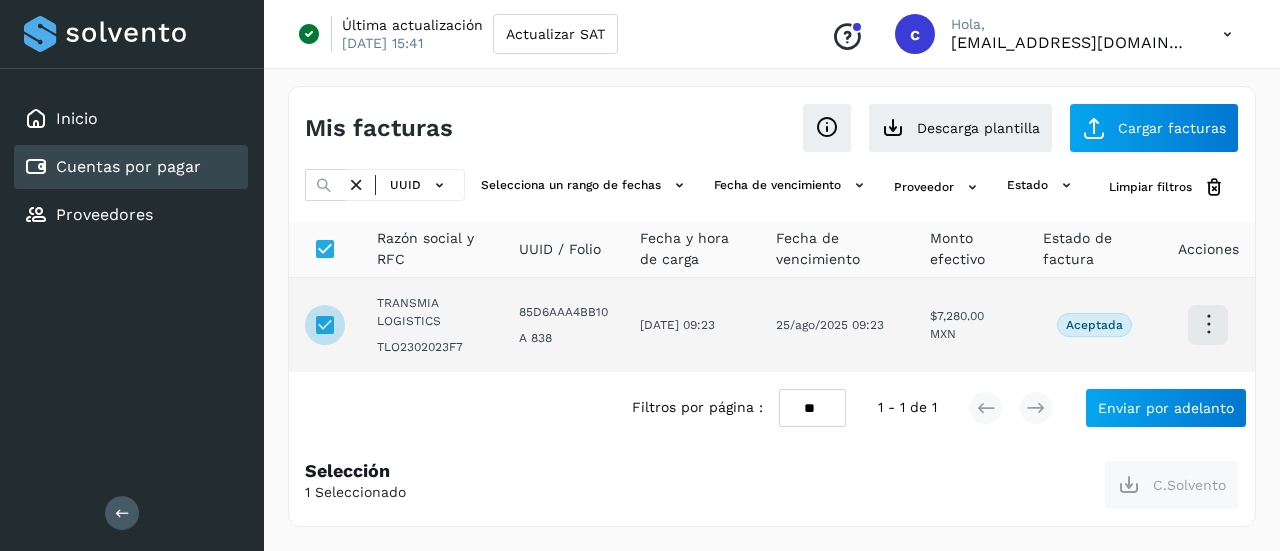 scroll, scrollTop: 0, scrollLeft: 0, axis: both 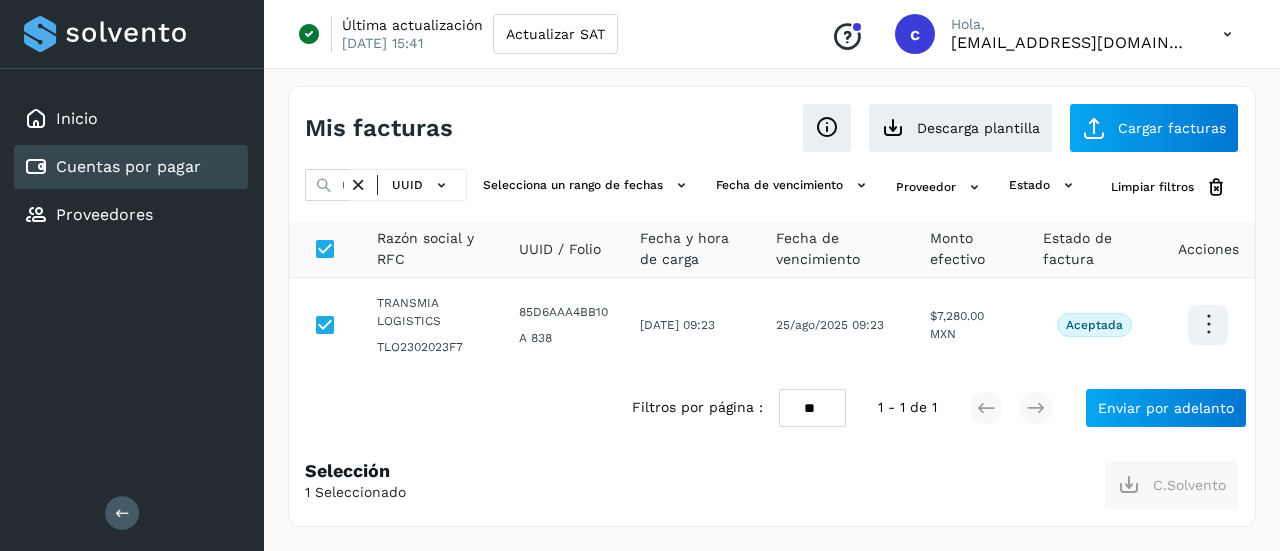 click at bounding box center (358, 185) 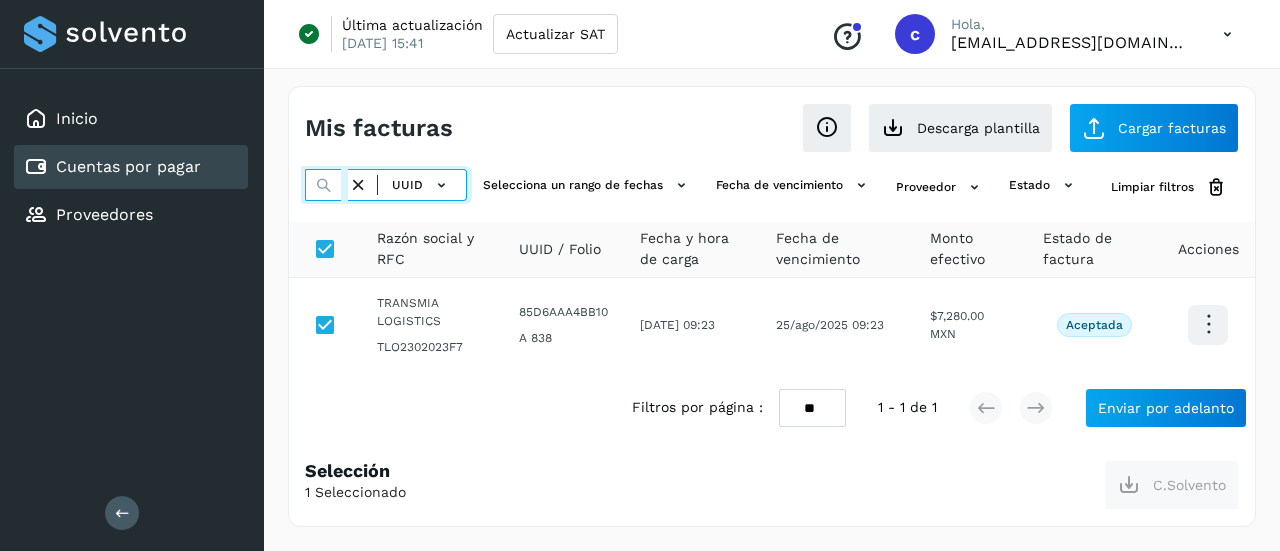 click at bounding box center (326, 185) 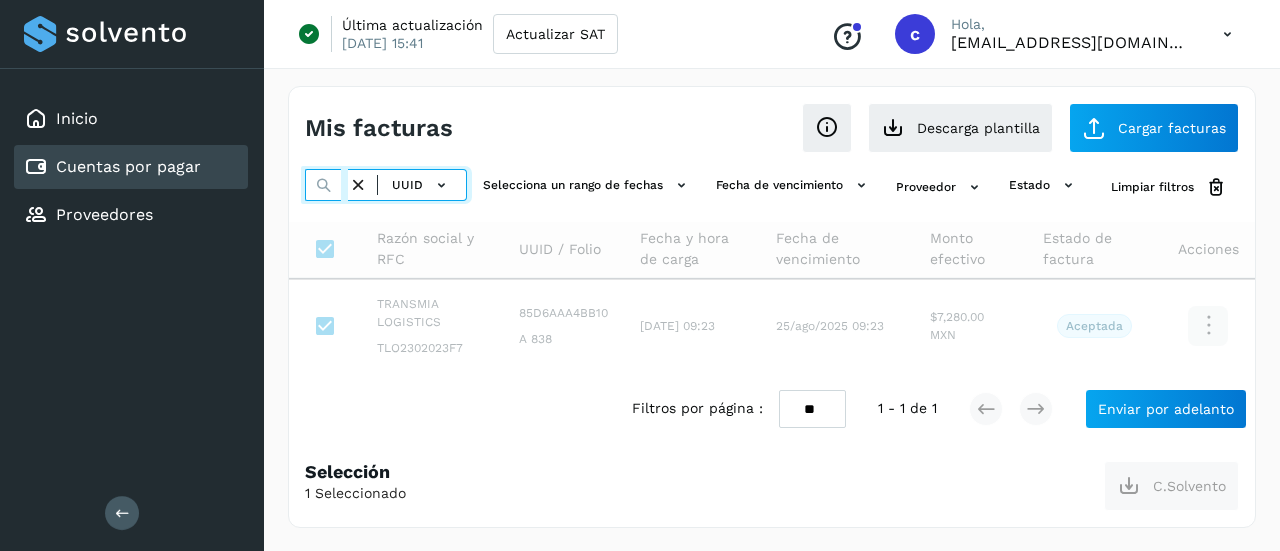 scroll, scrollTop: 0, scrollLeft: 298, axis: horizontal 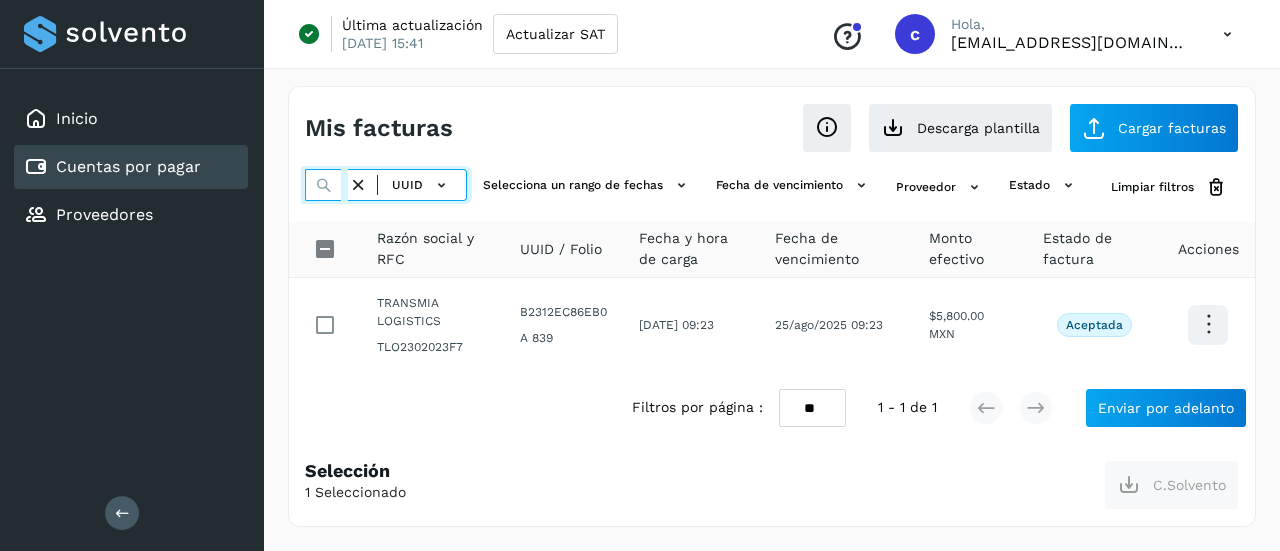 type on "**********" 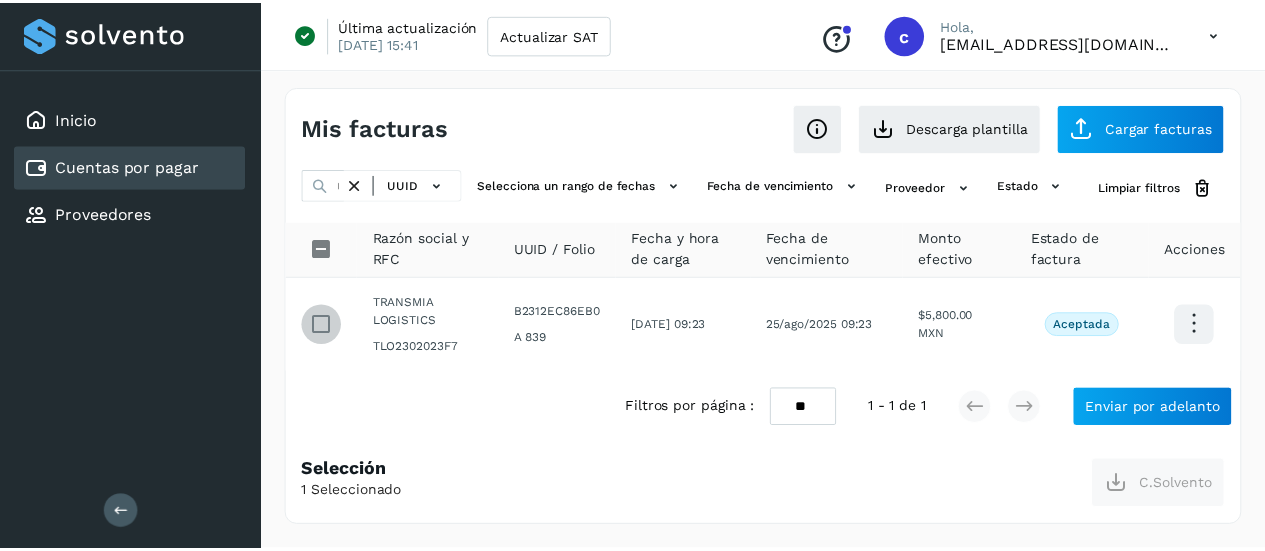 scroll, scrollTop: 0, scrollLeft: 0, axis: both 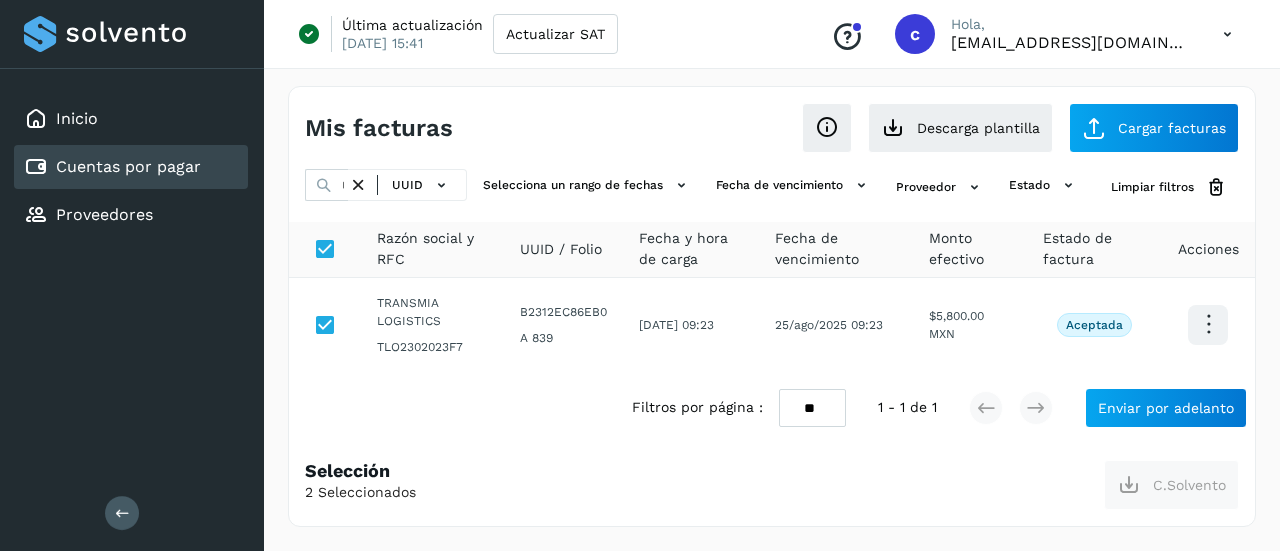 click at bounding box center (358, 185) 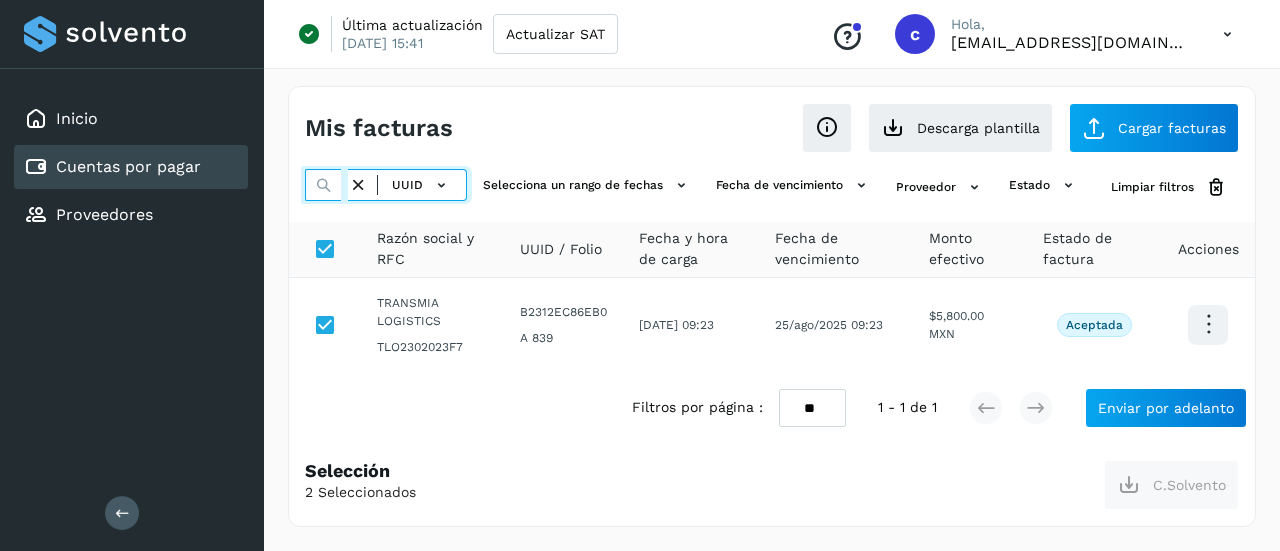 click at bounding box center [326, 185] 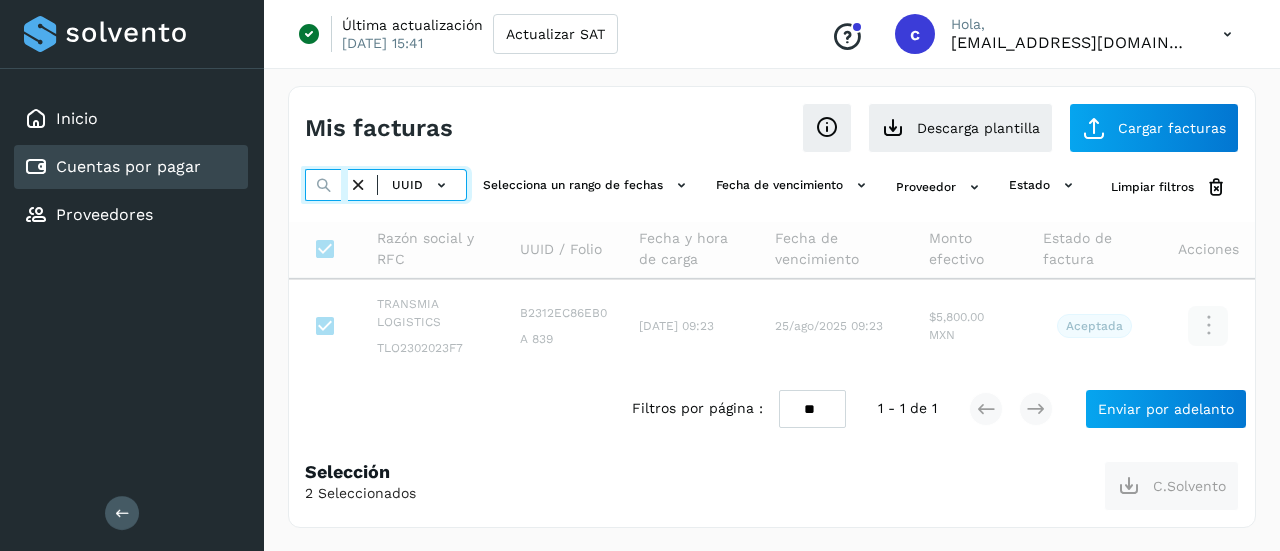 paste on "**********" 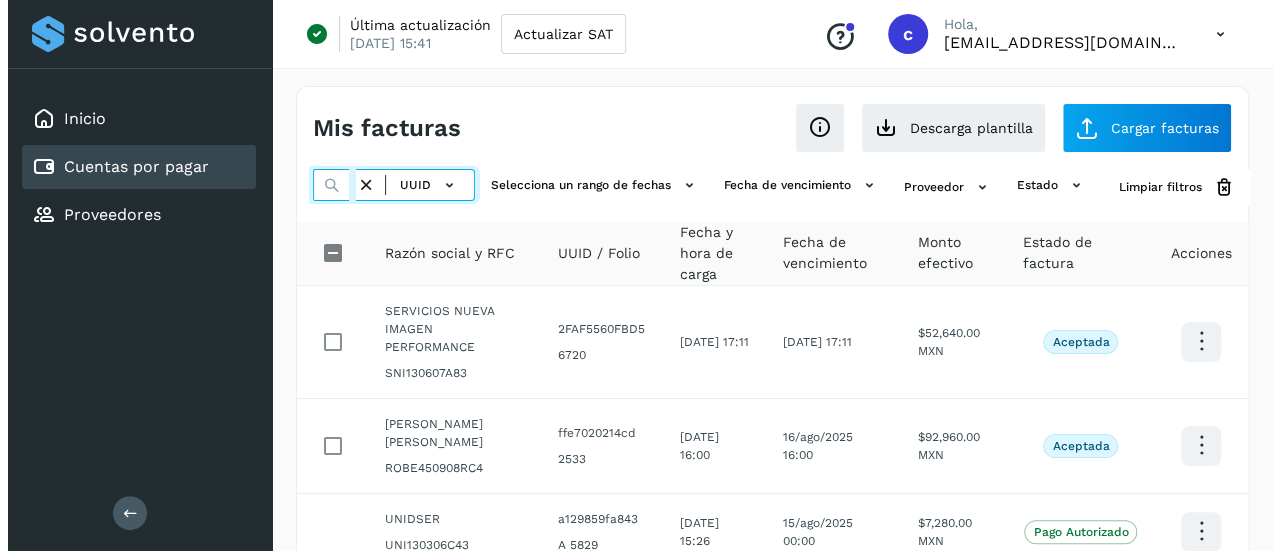 scroll, scrollTop: 0, scrollLeft: 283, axis: horizontal 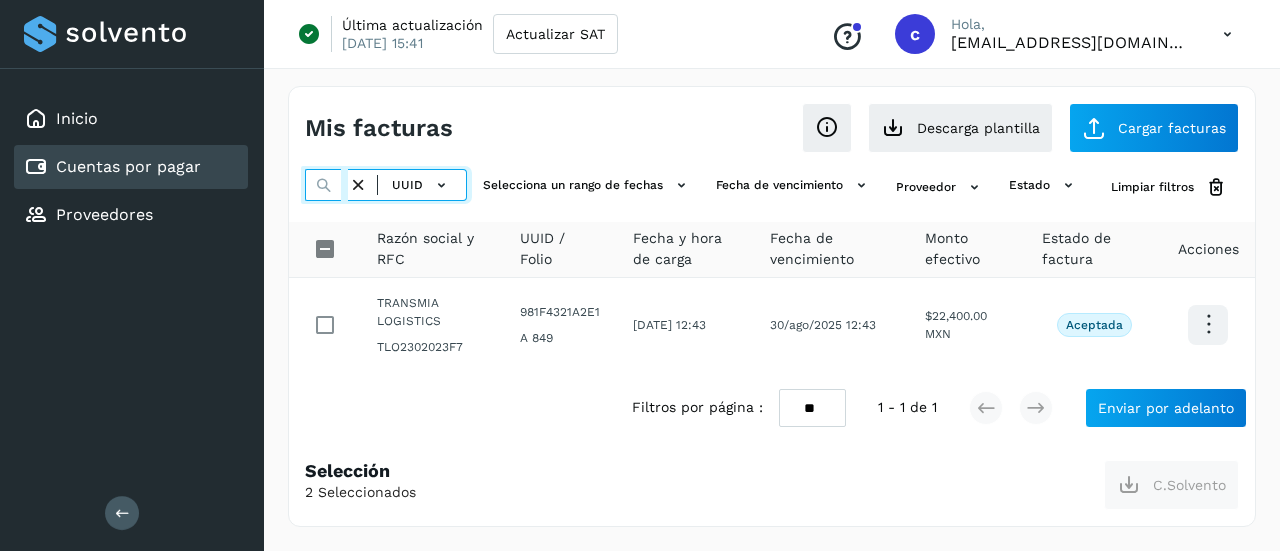 type on "**********" 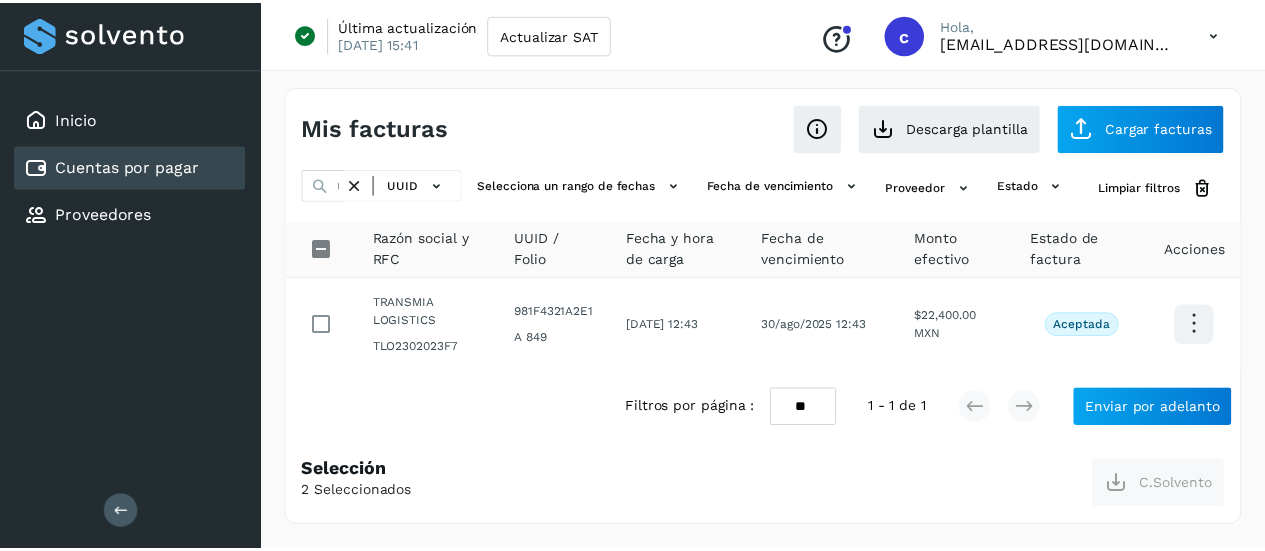 scroll, scrollTop: 0, scrollLeft: 0, axis: both 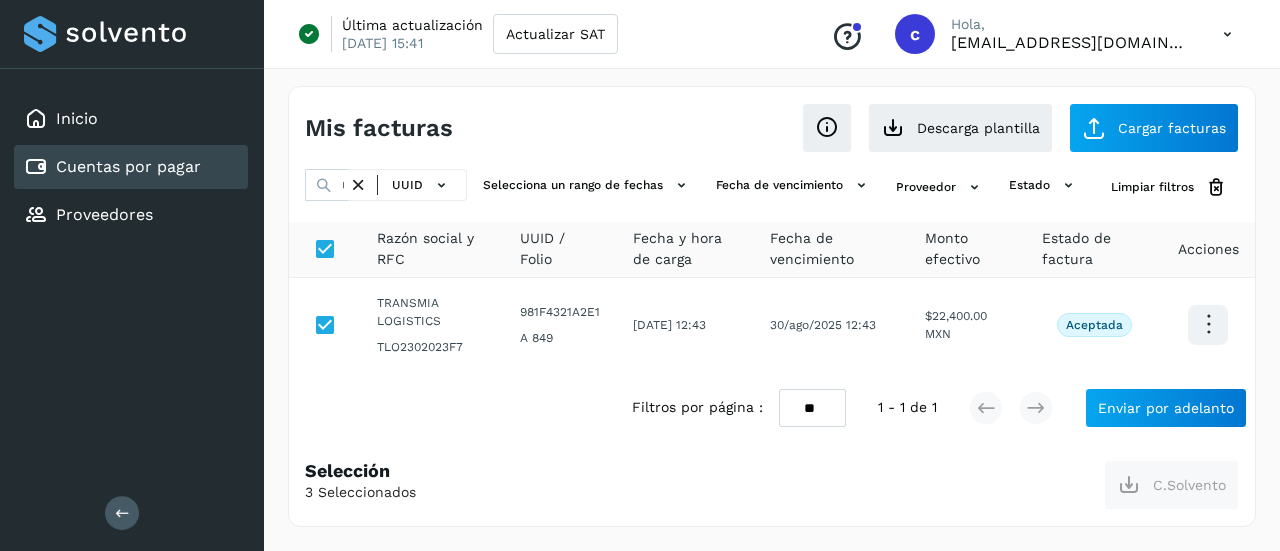 click at bounding box center [358, 185] 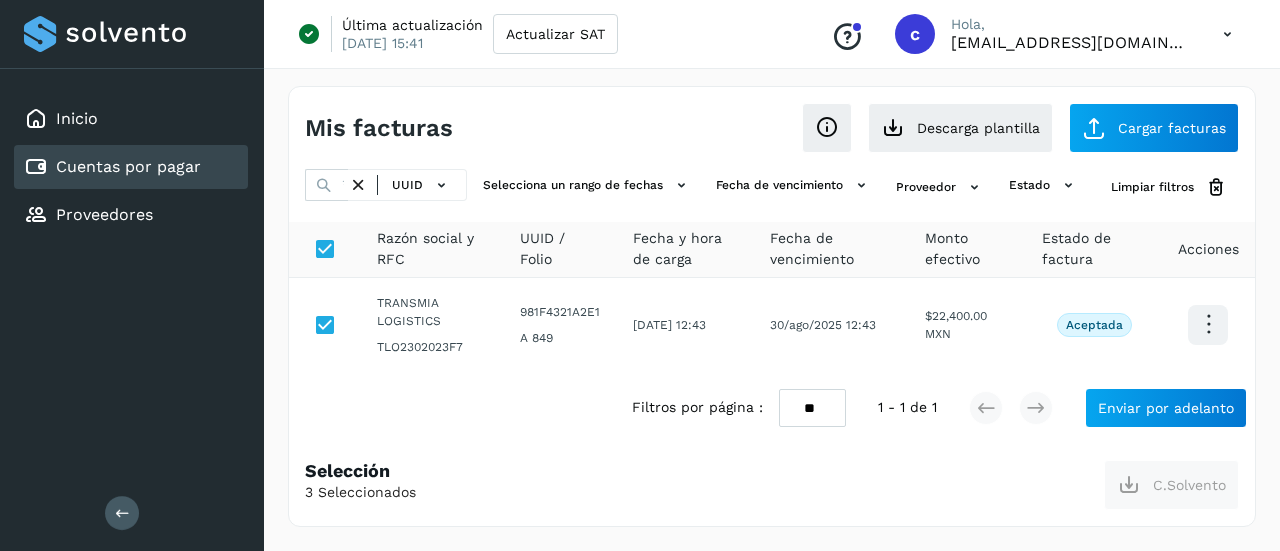 click at bounding box center (358, 185) 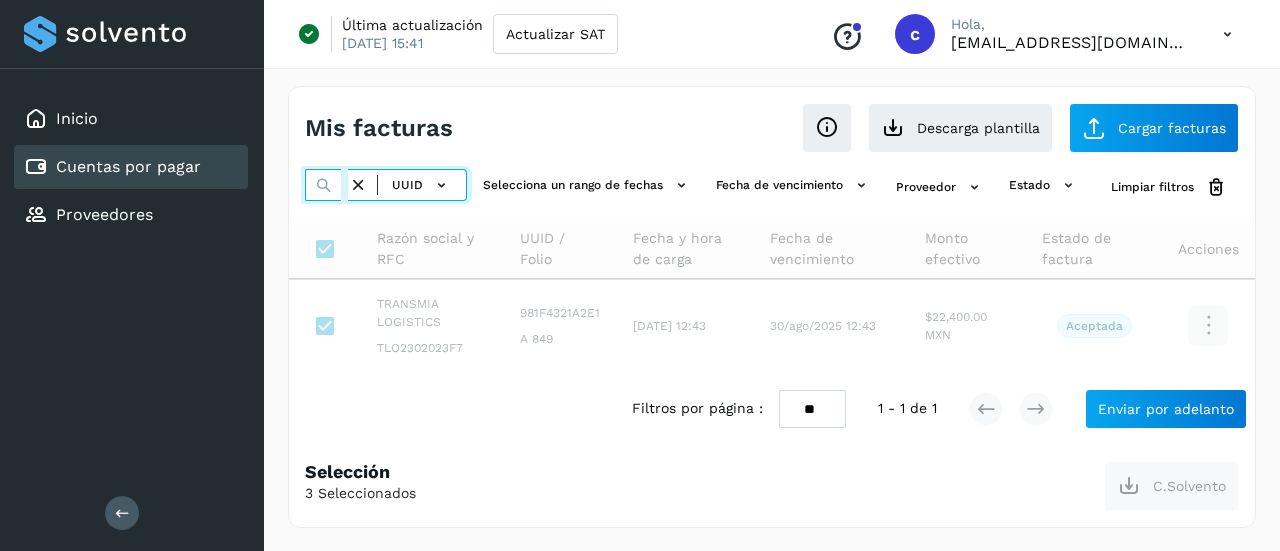 click at bounding box center (326, 185) 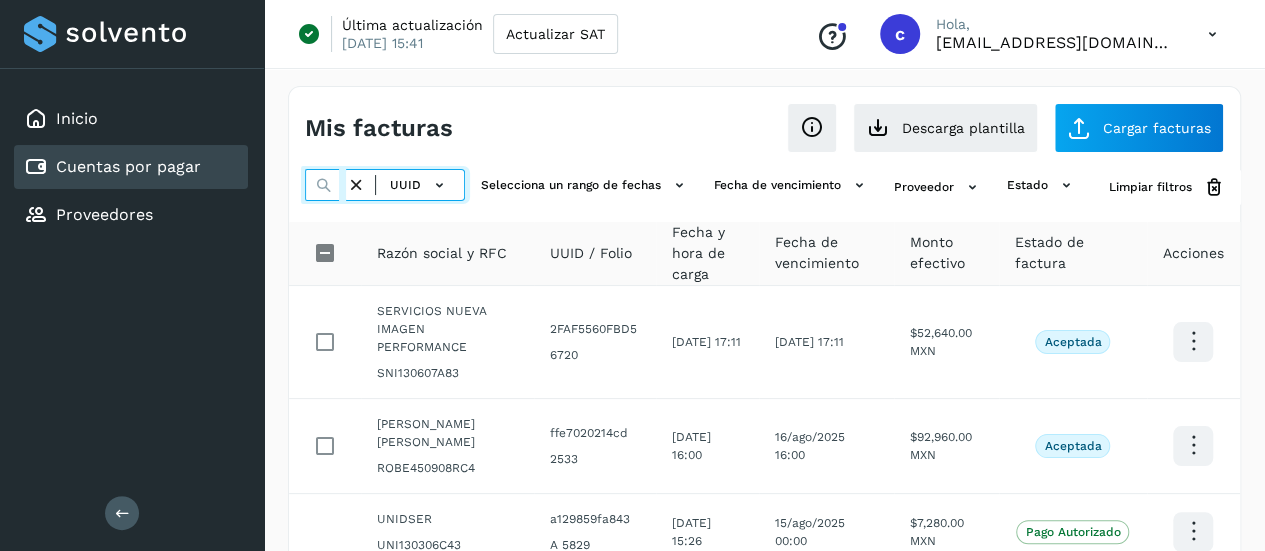 paste on "**********" 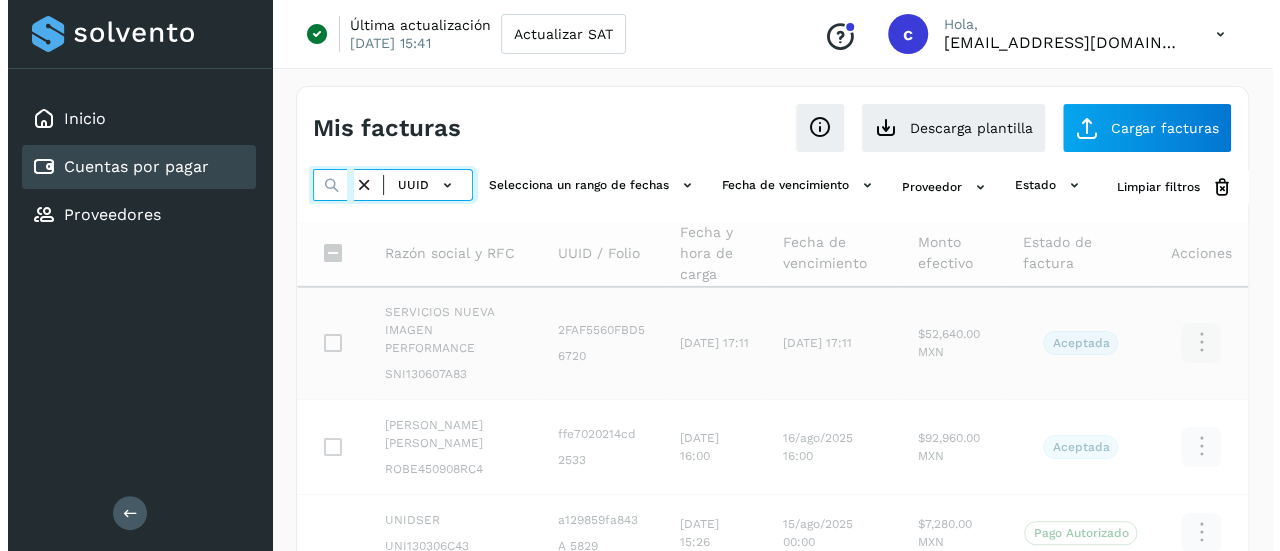scroll, scrollTop: 0, scrollLeft: 305, axis: horizontal 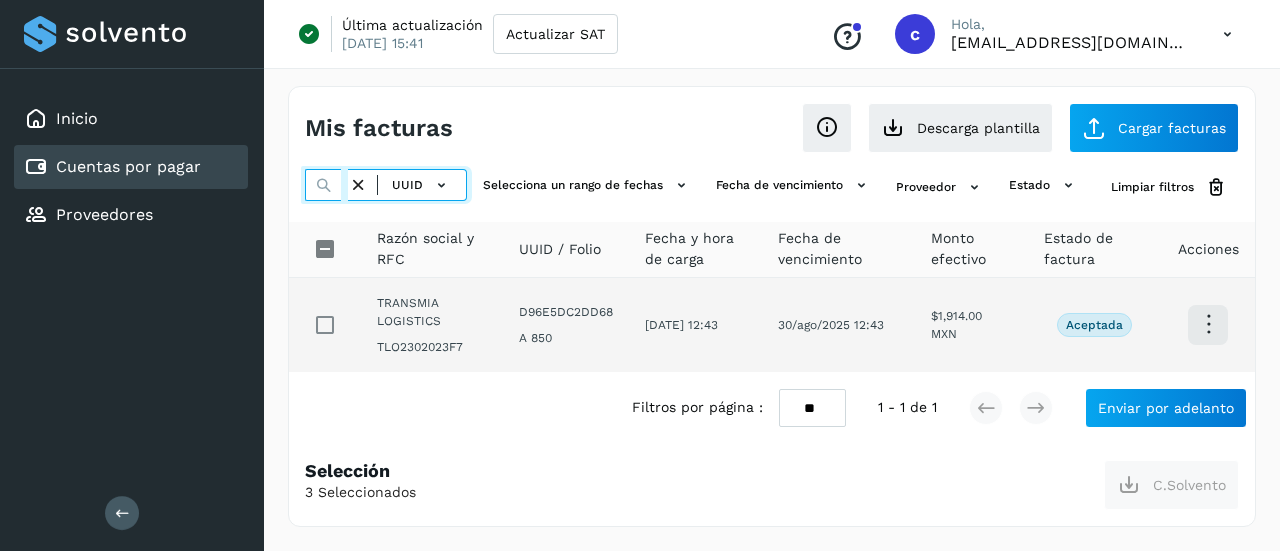 type on "**********" 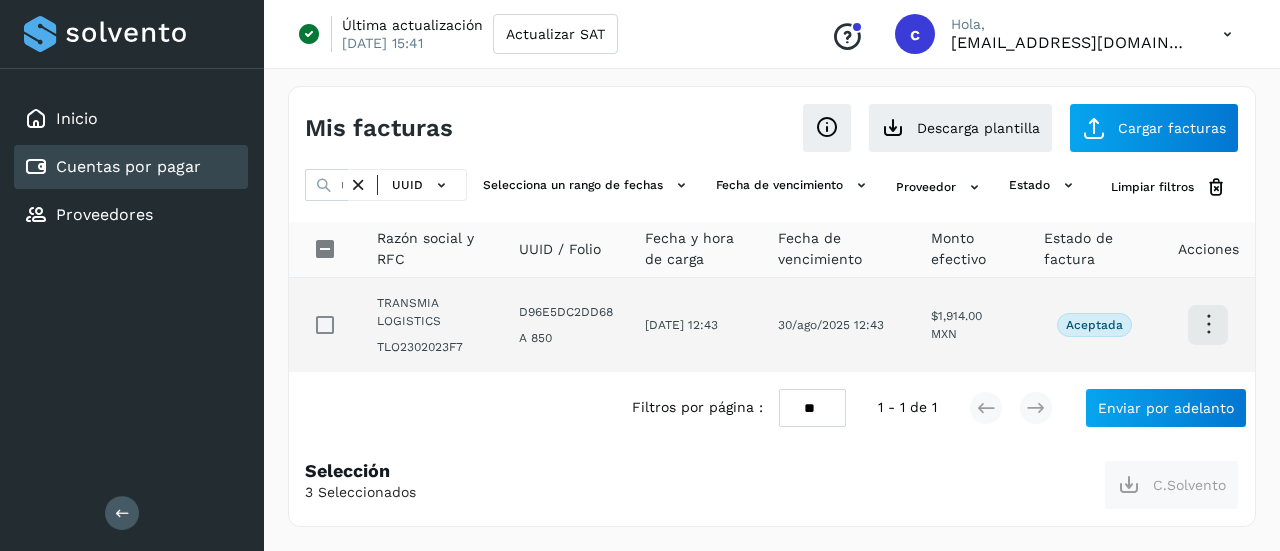 scroll, scrollTop: 0, scrollLeft: 0, axis: both 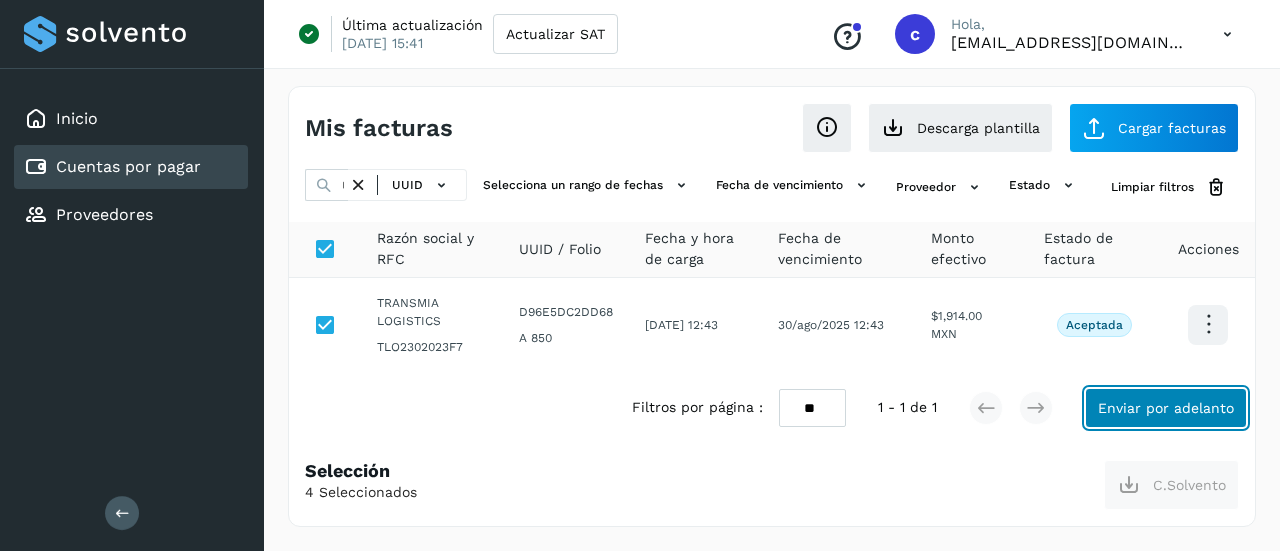 click on "Enviar por adelanto" 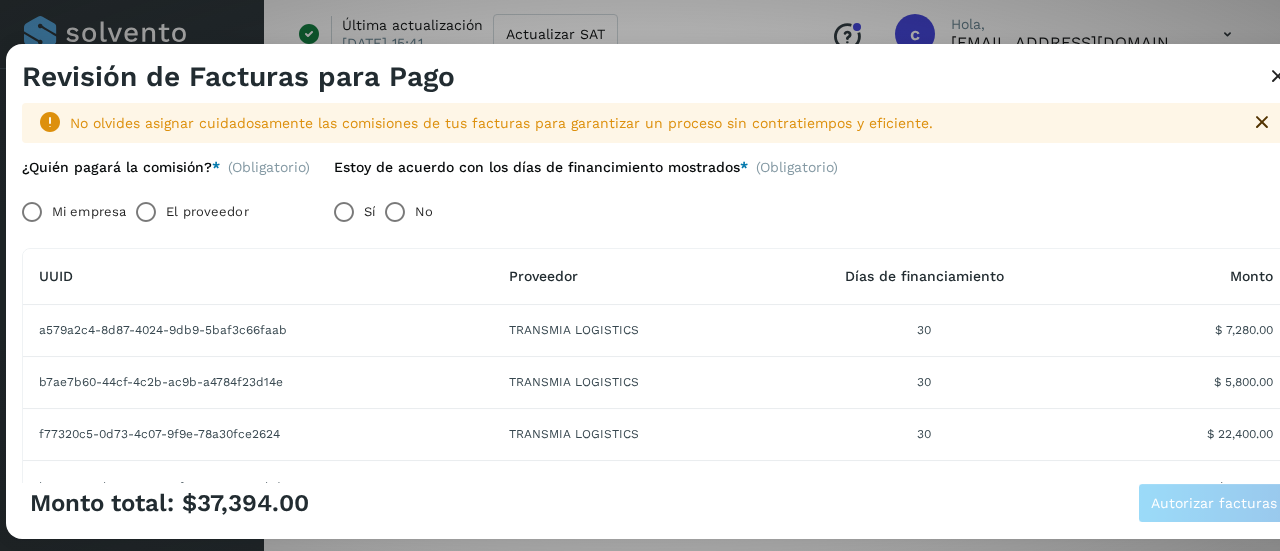 scroll, scrollTop: 0, scrollLeft: 0, axis: both 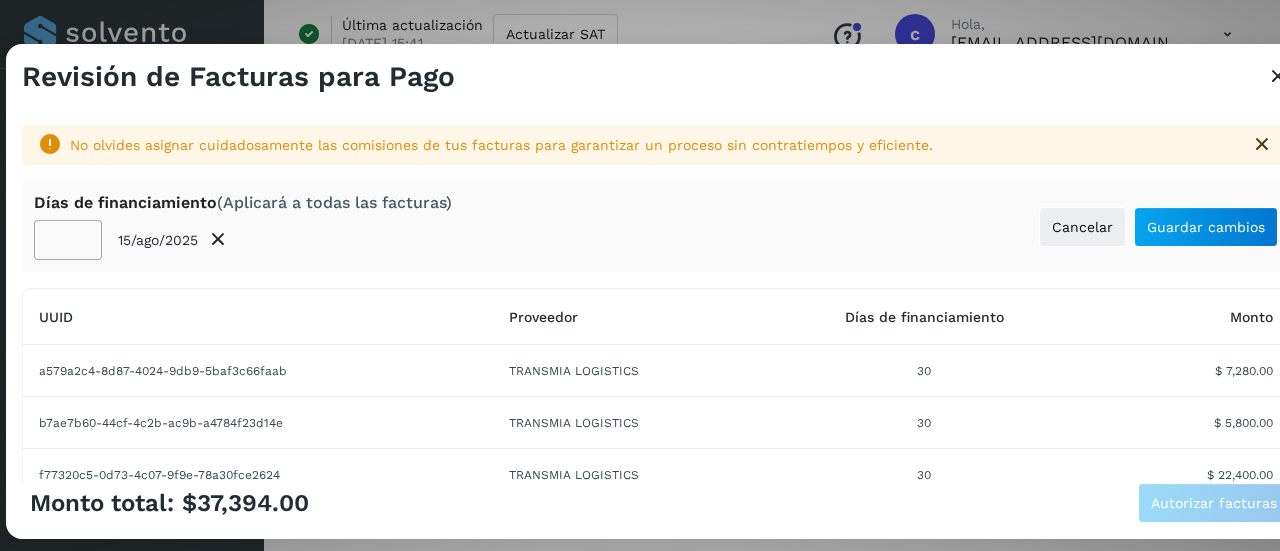 click on "**" 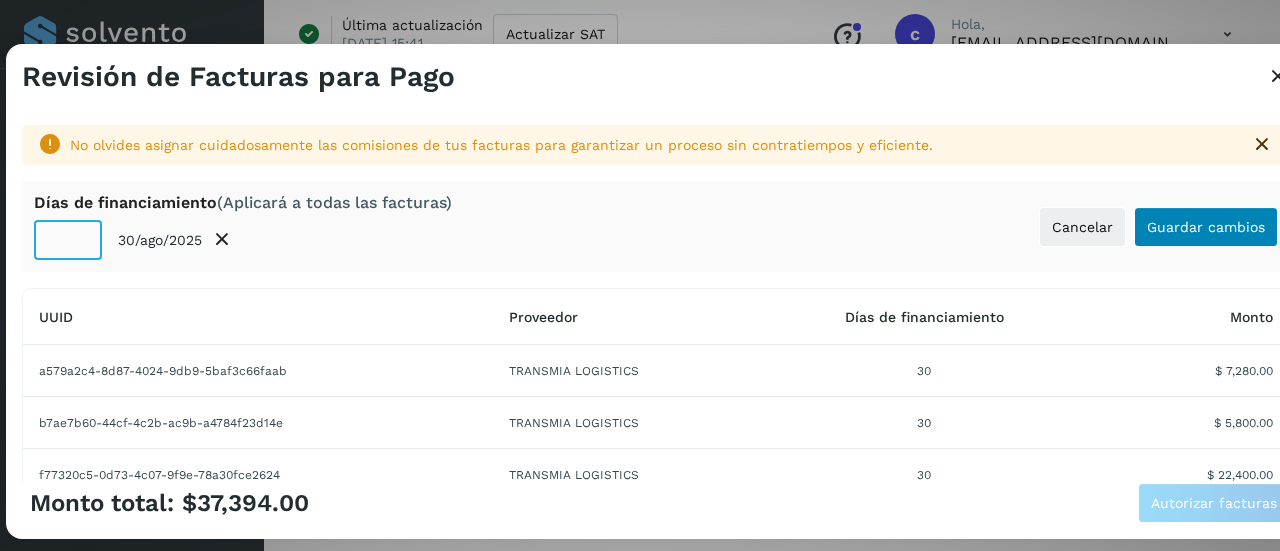 type on "**" 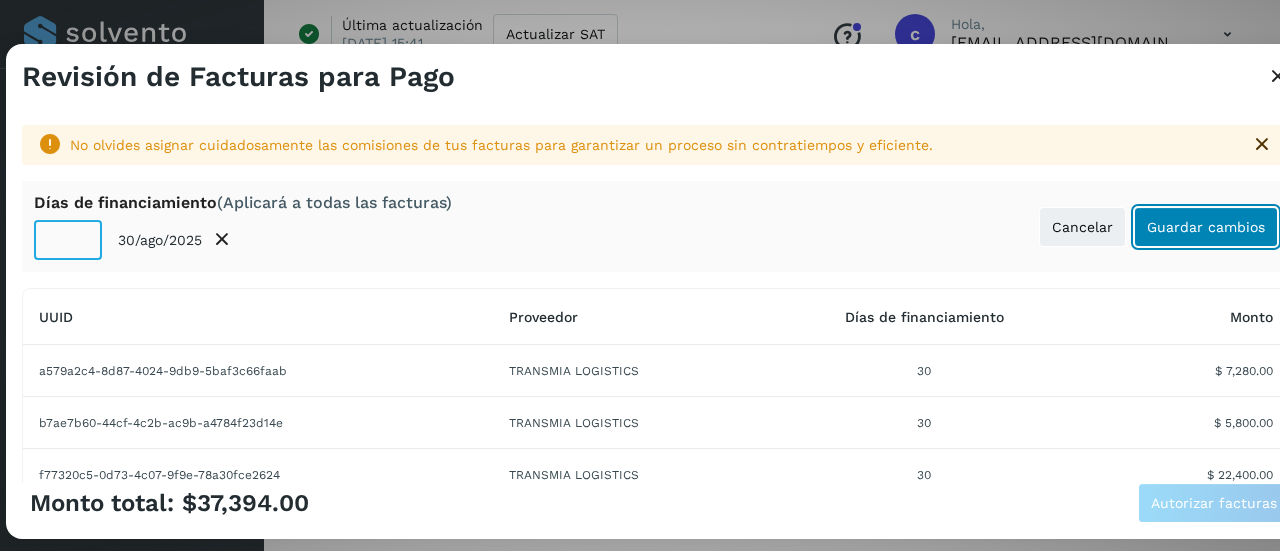 click on "Guardar cambios" at bounding box center [1206, 227] 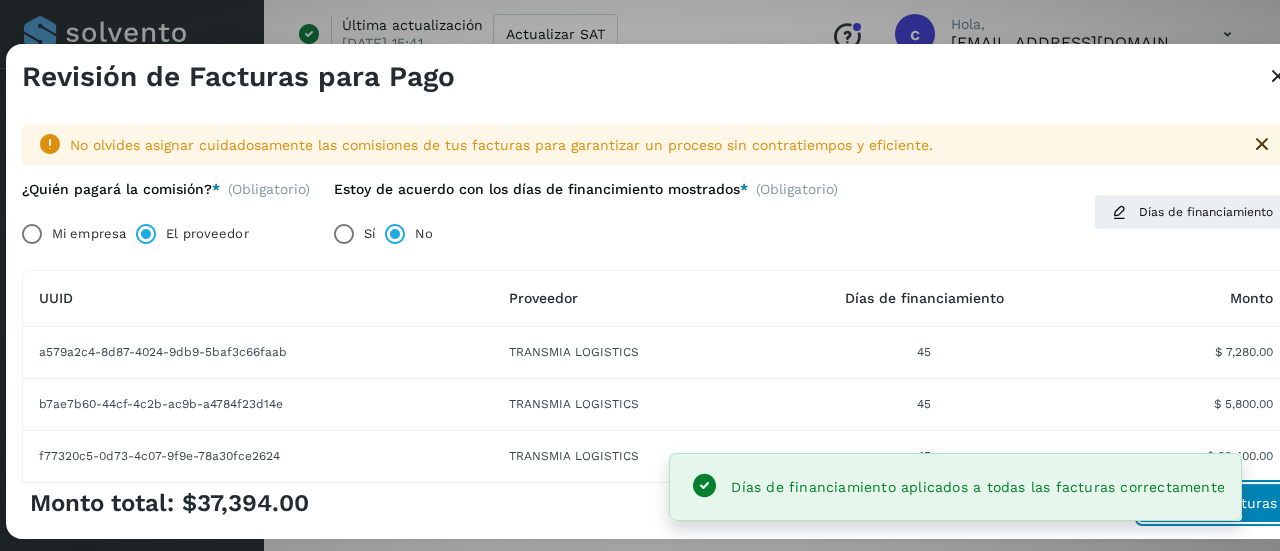 click on "Autorizar facturas" 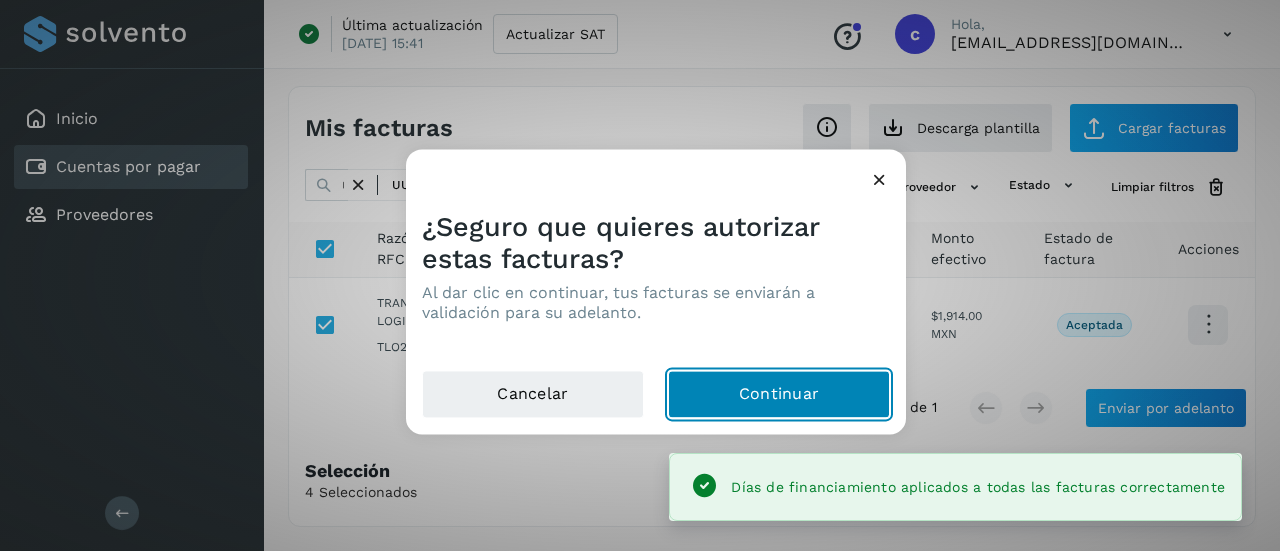 click on "Continuar" 